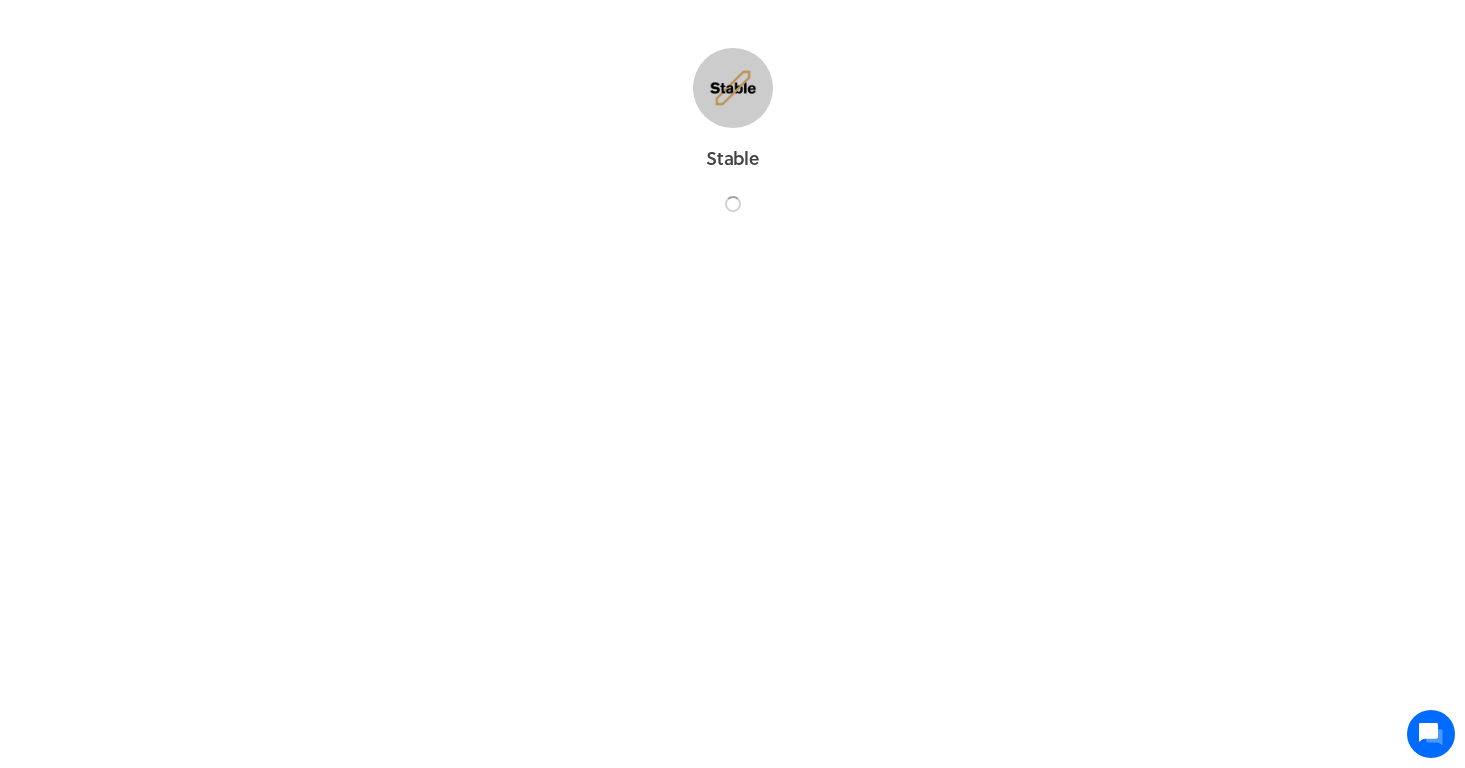scroll, scrollTop: 0, scrollLeft: 0, axis: both 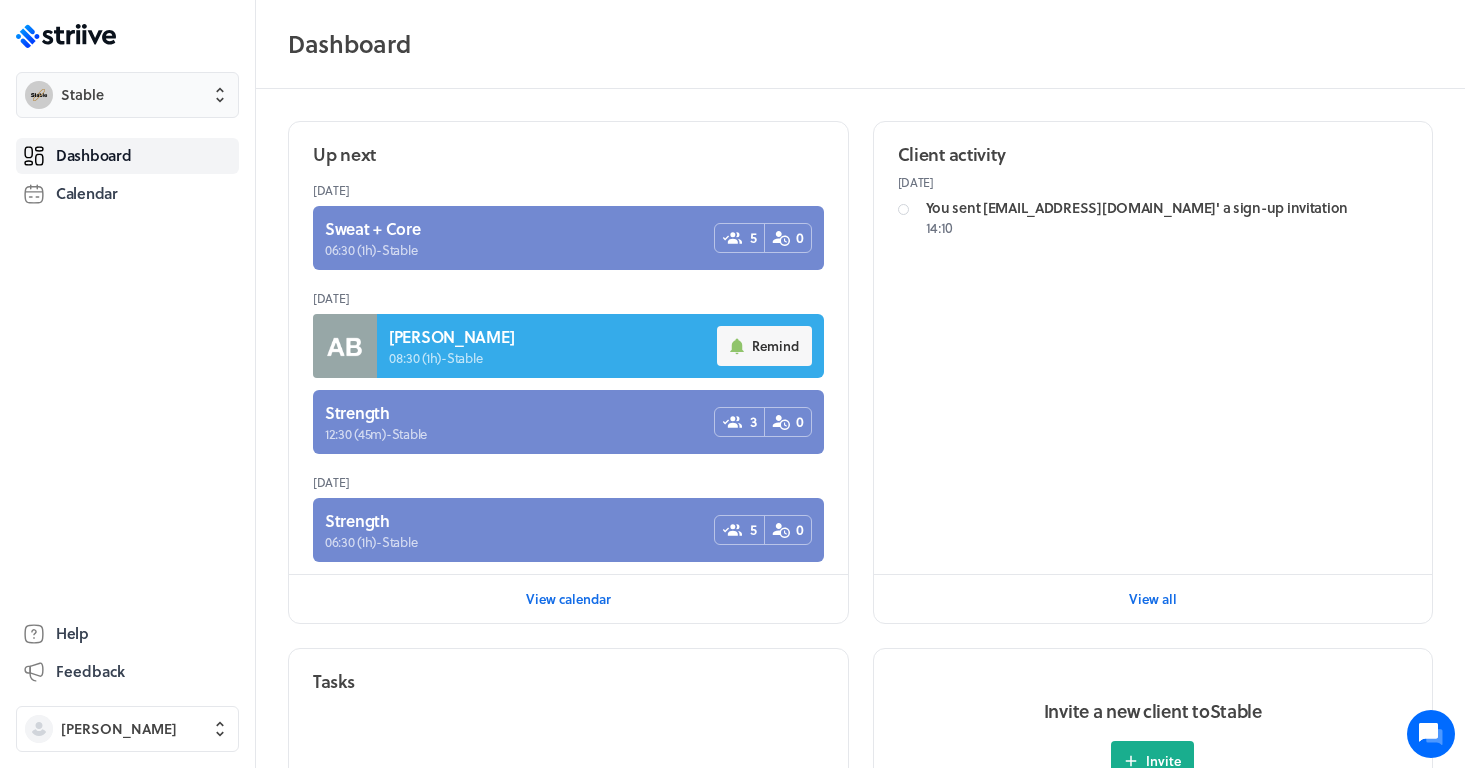 click on "Stable" at bounding box center [127, 95] 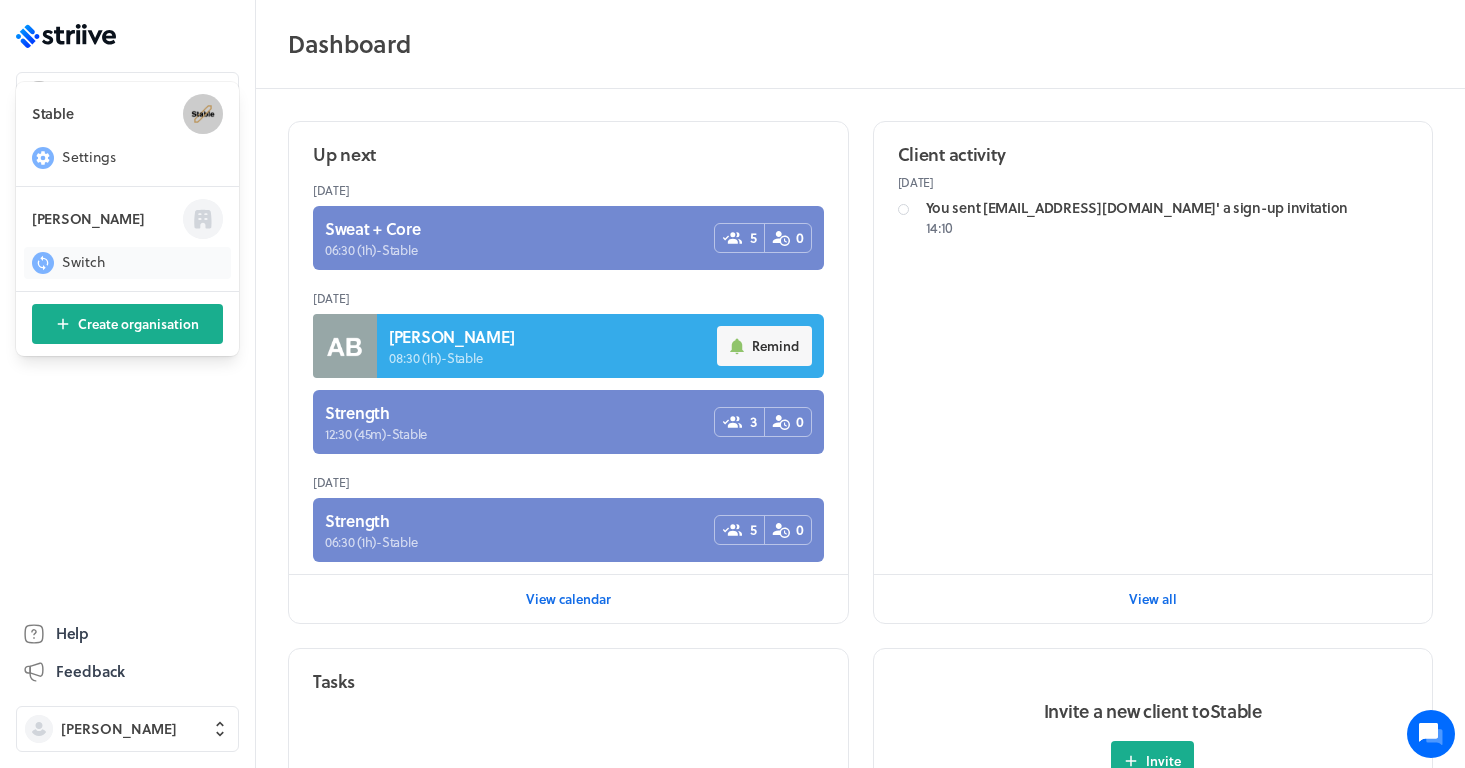 click on "Switch" at bounding box center [83, 262] 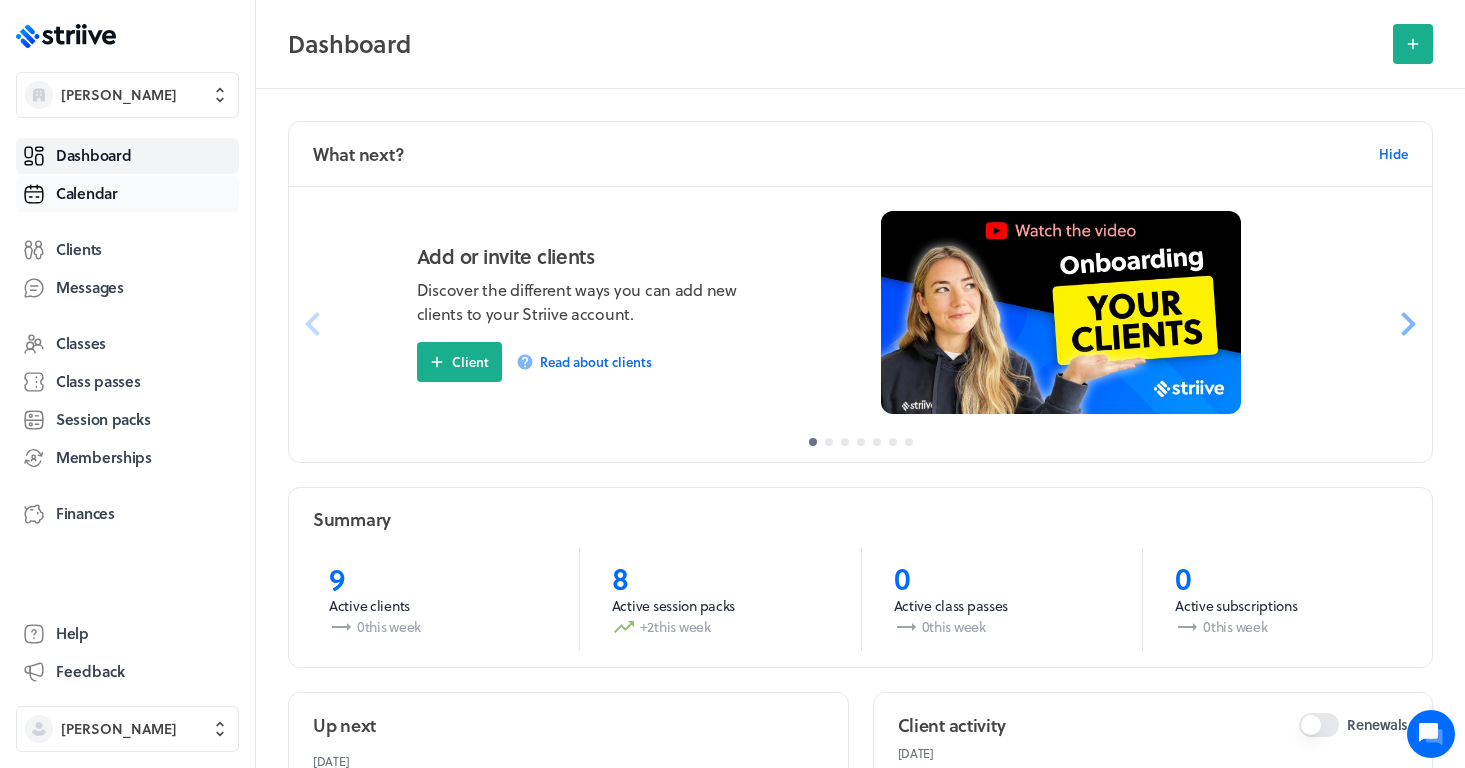 click on "Calendar" at bounding box center (127, 194) 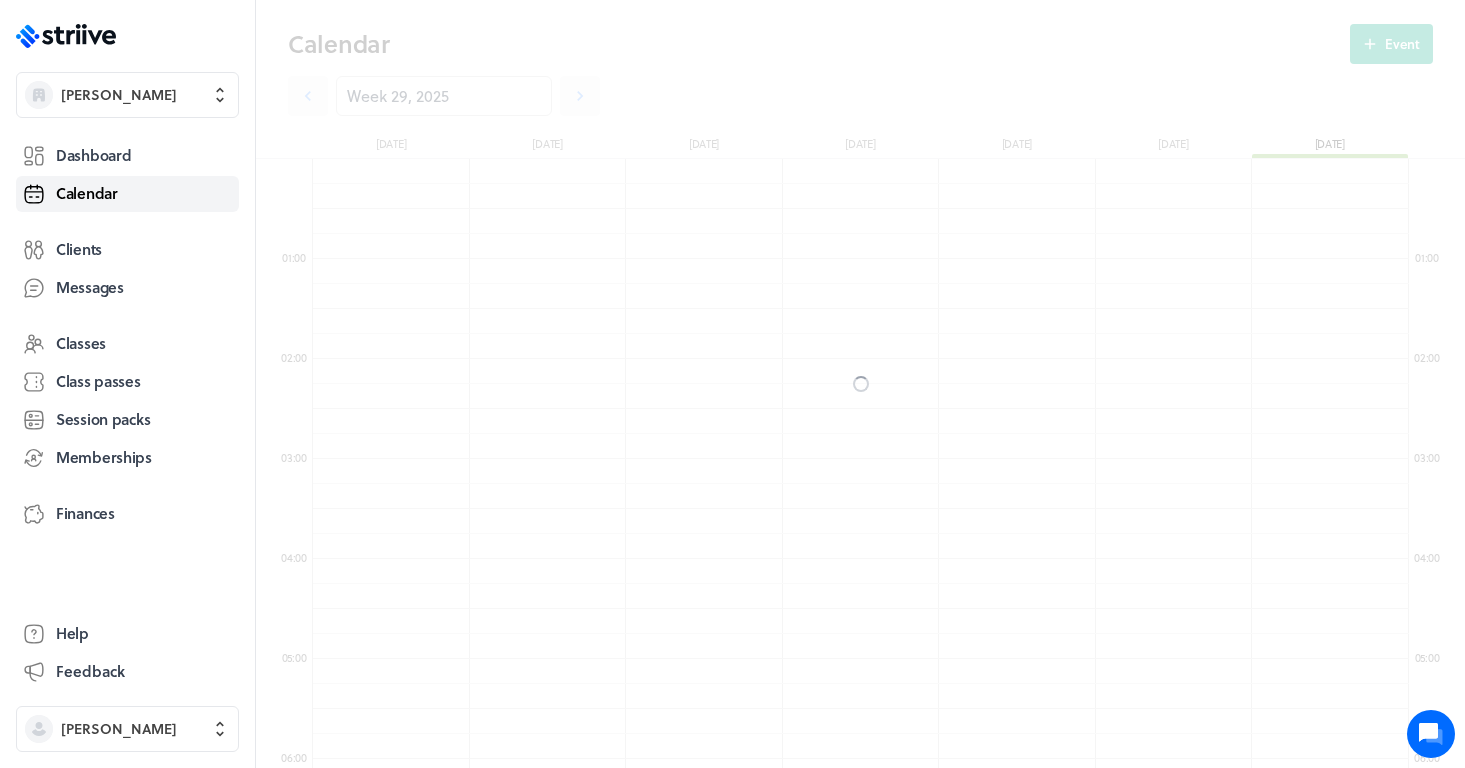 scroll, scrollTop: 10, scrollLeft: 11, axis: both 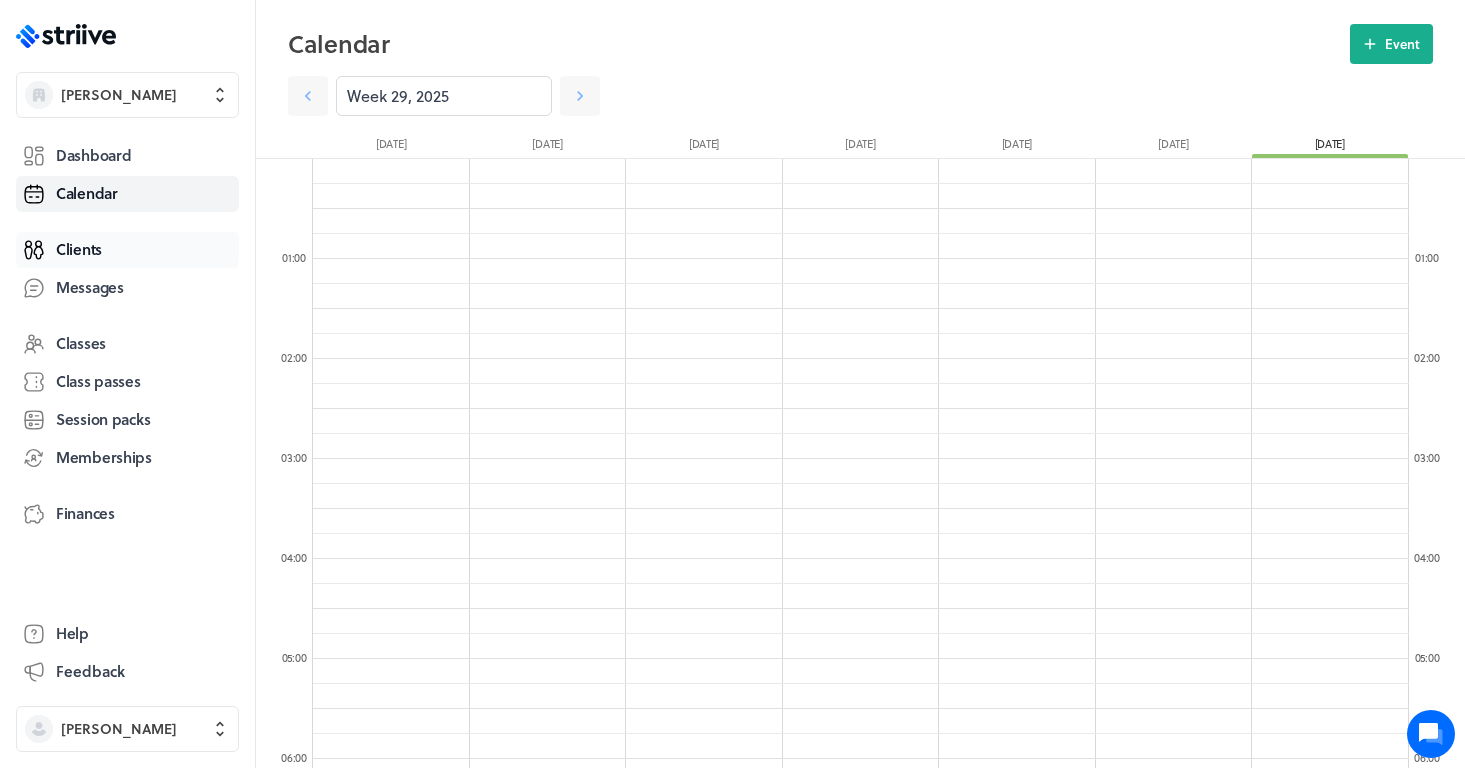 click on "Clients" at bounding box center (79, 249) 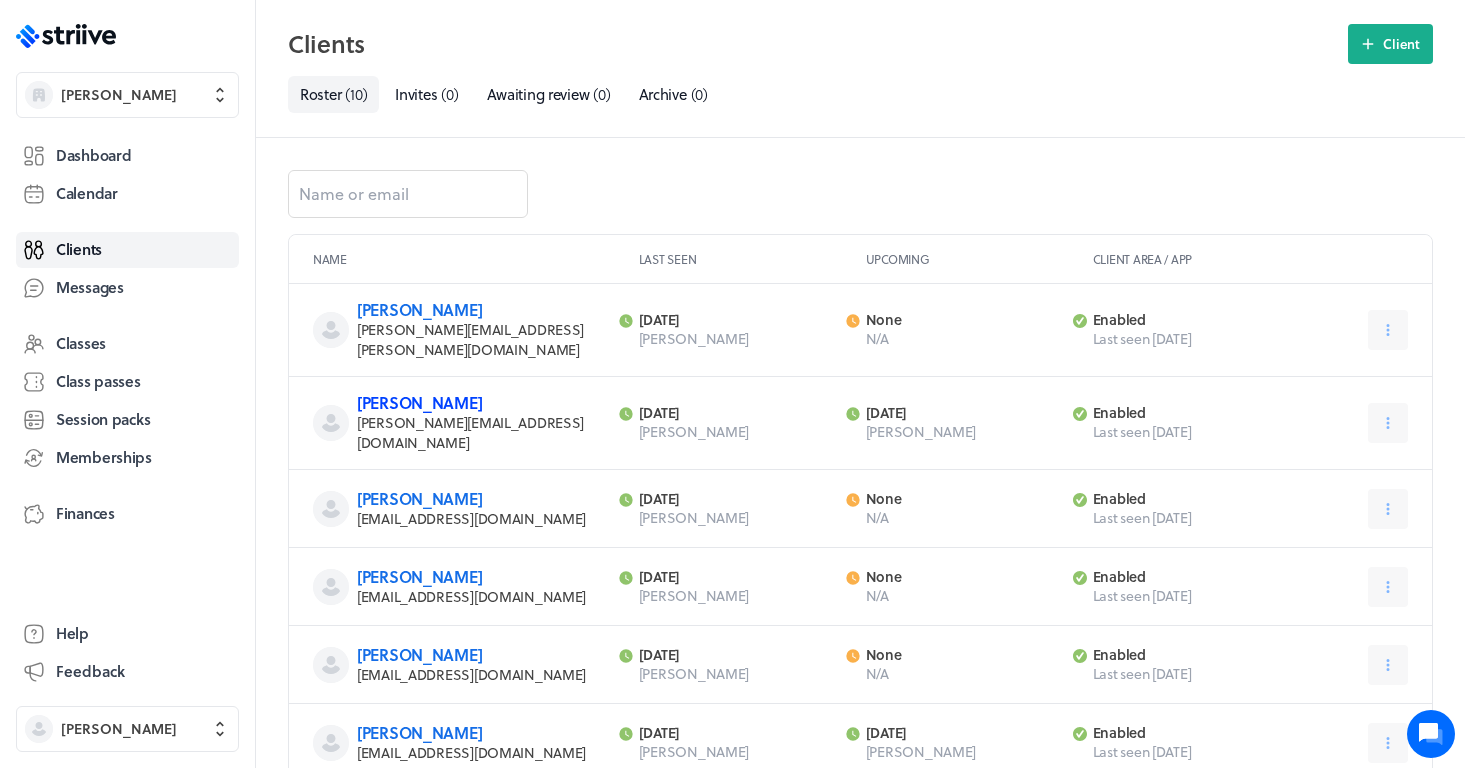 click on "[PERSON_NAME]" at bounding box center (419, 402) 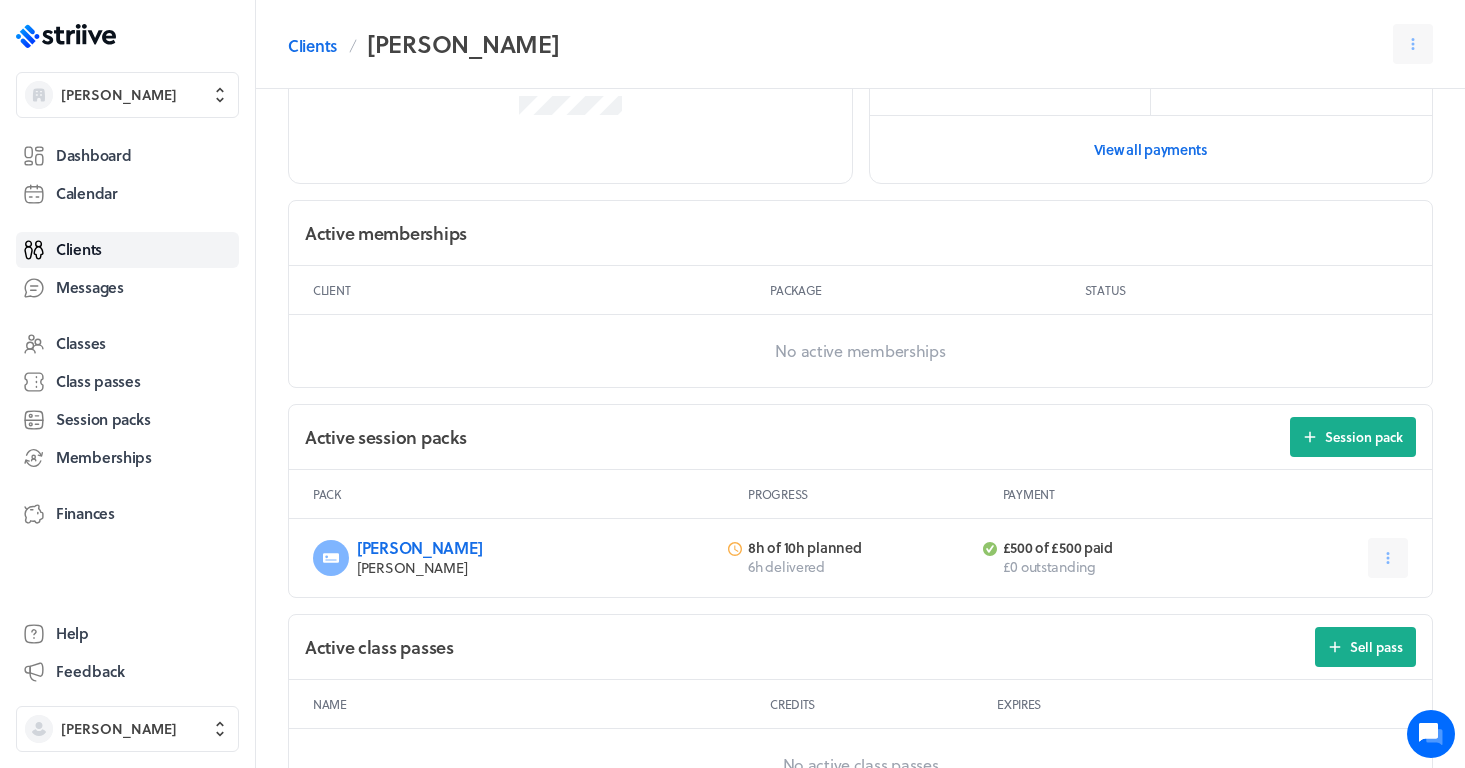 scroll, scrollTop: 457, scrollLeft: 0, axis: vertical 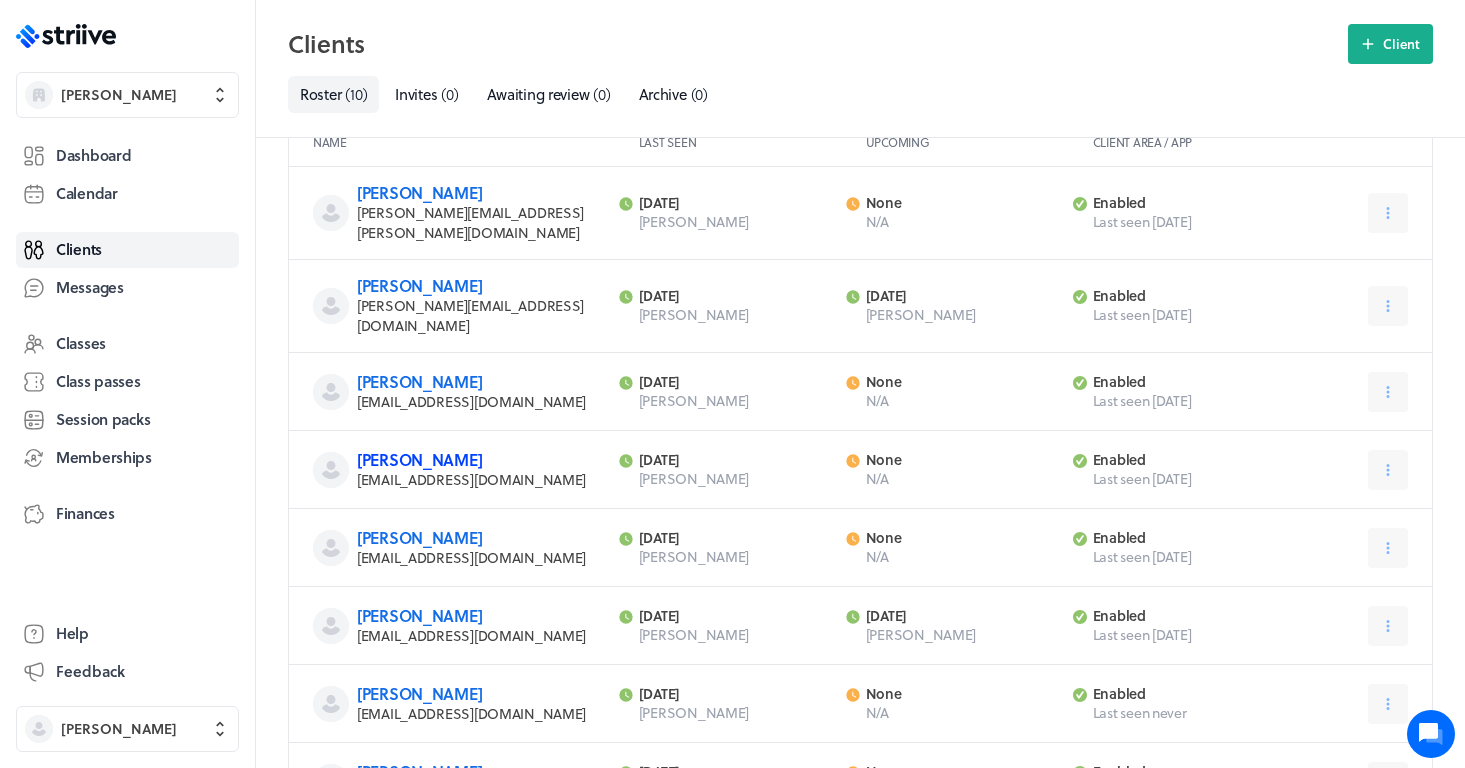 click on "[PERSON_NAME]" at bounding box center [419, 459] 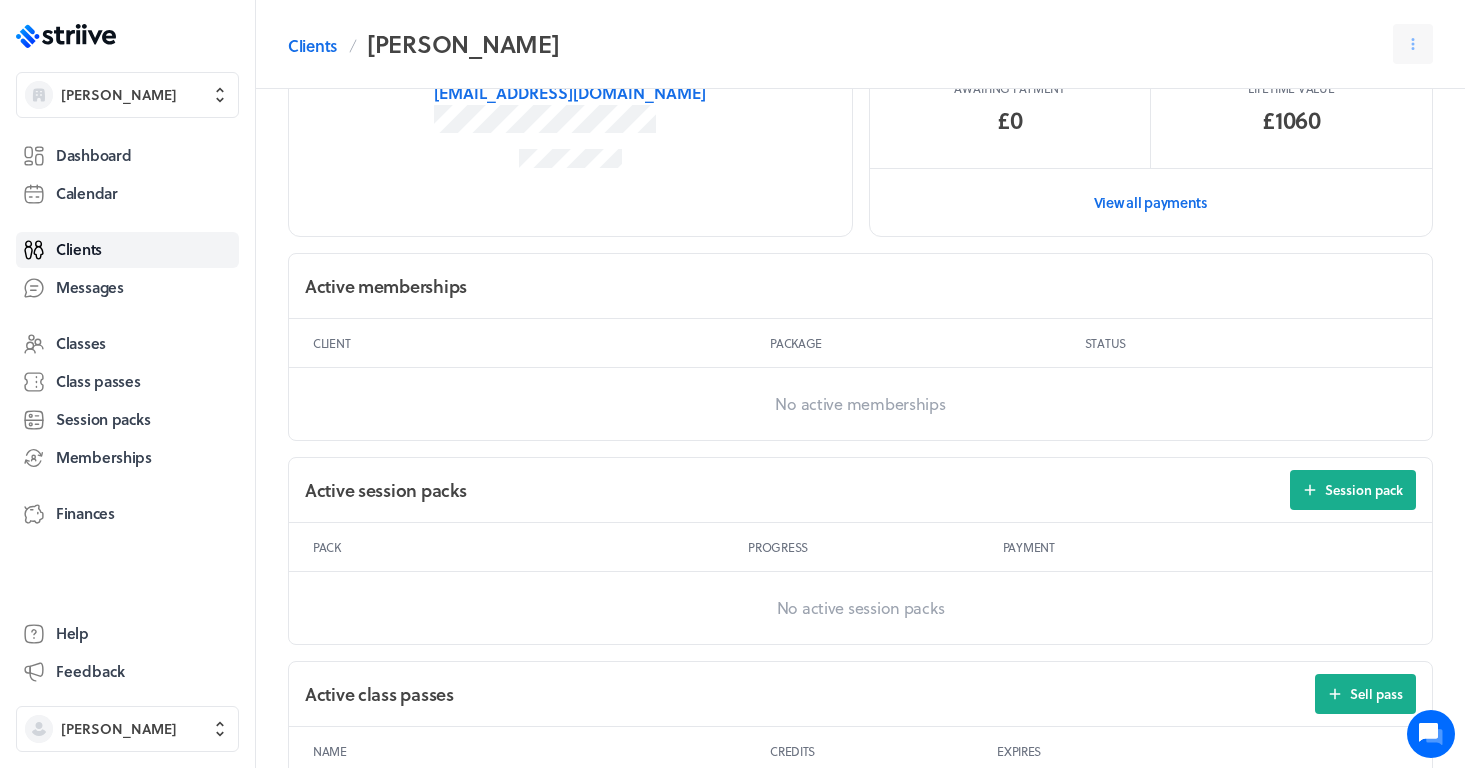 scroll, scrollTop: 379, scrollLeft: 0, axis: vertical 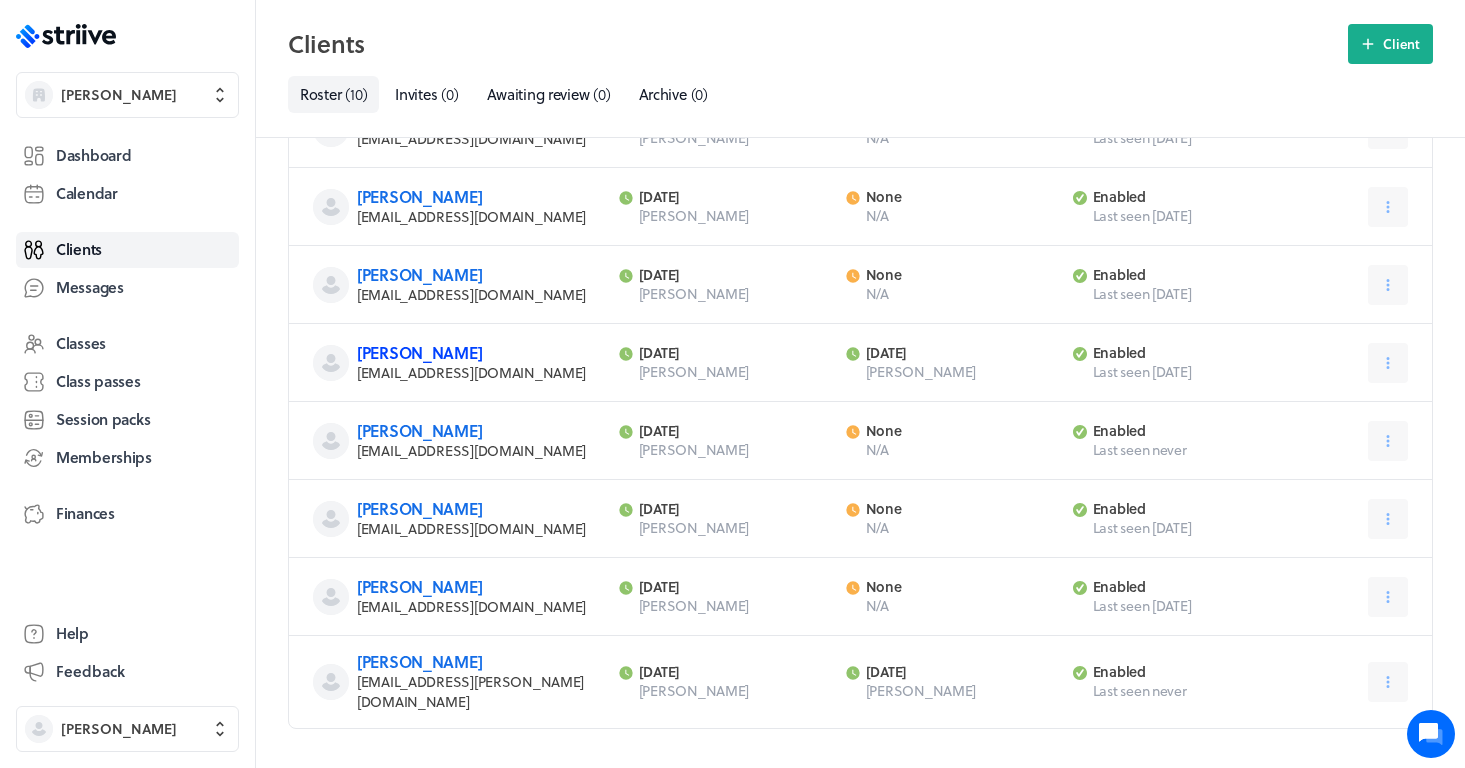 click on "[PERSON_NAME]" at bounding box center (419, 352) 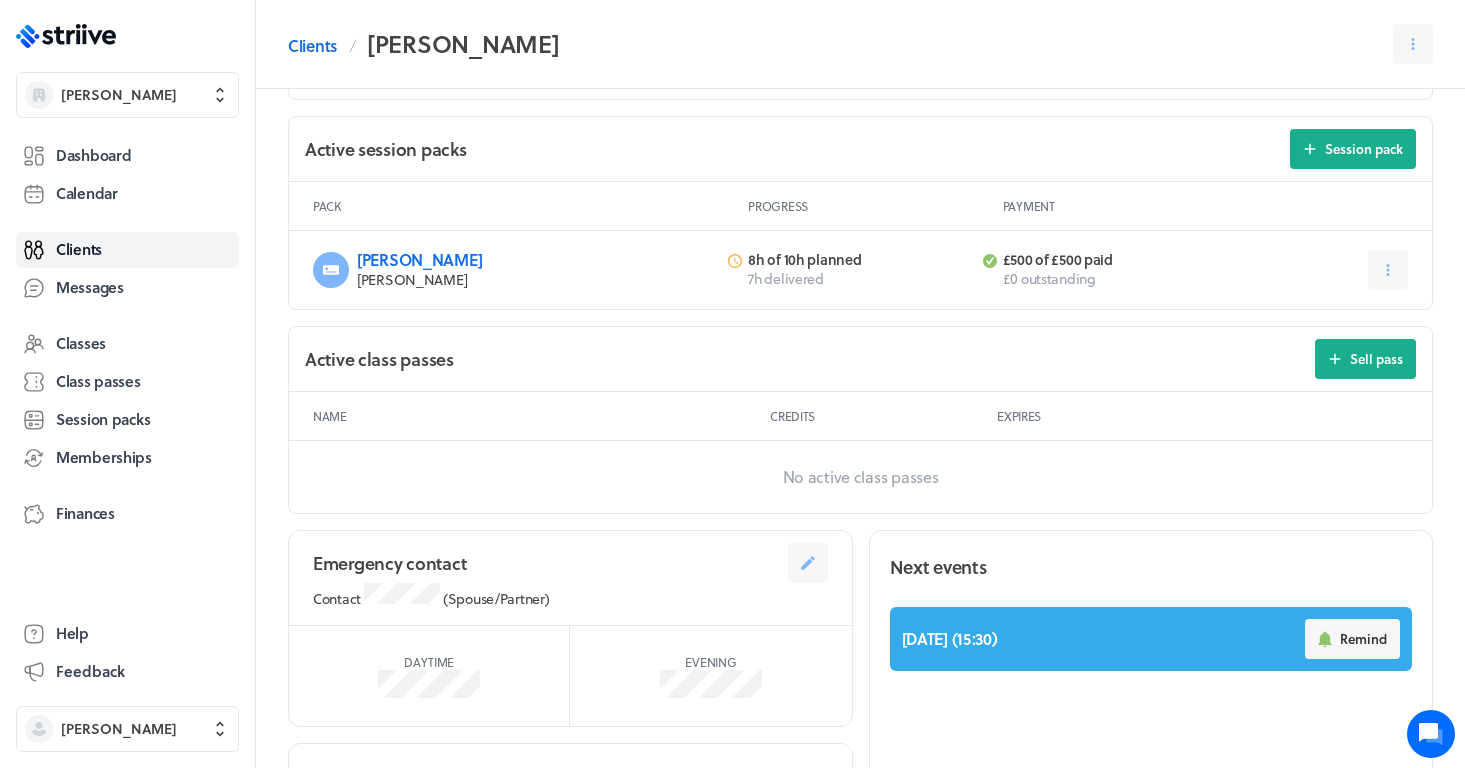 scroll, scrollTop: 712, scrollLeft: 0, axis: vertical 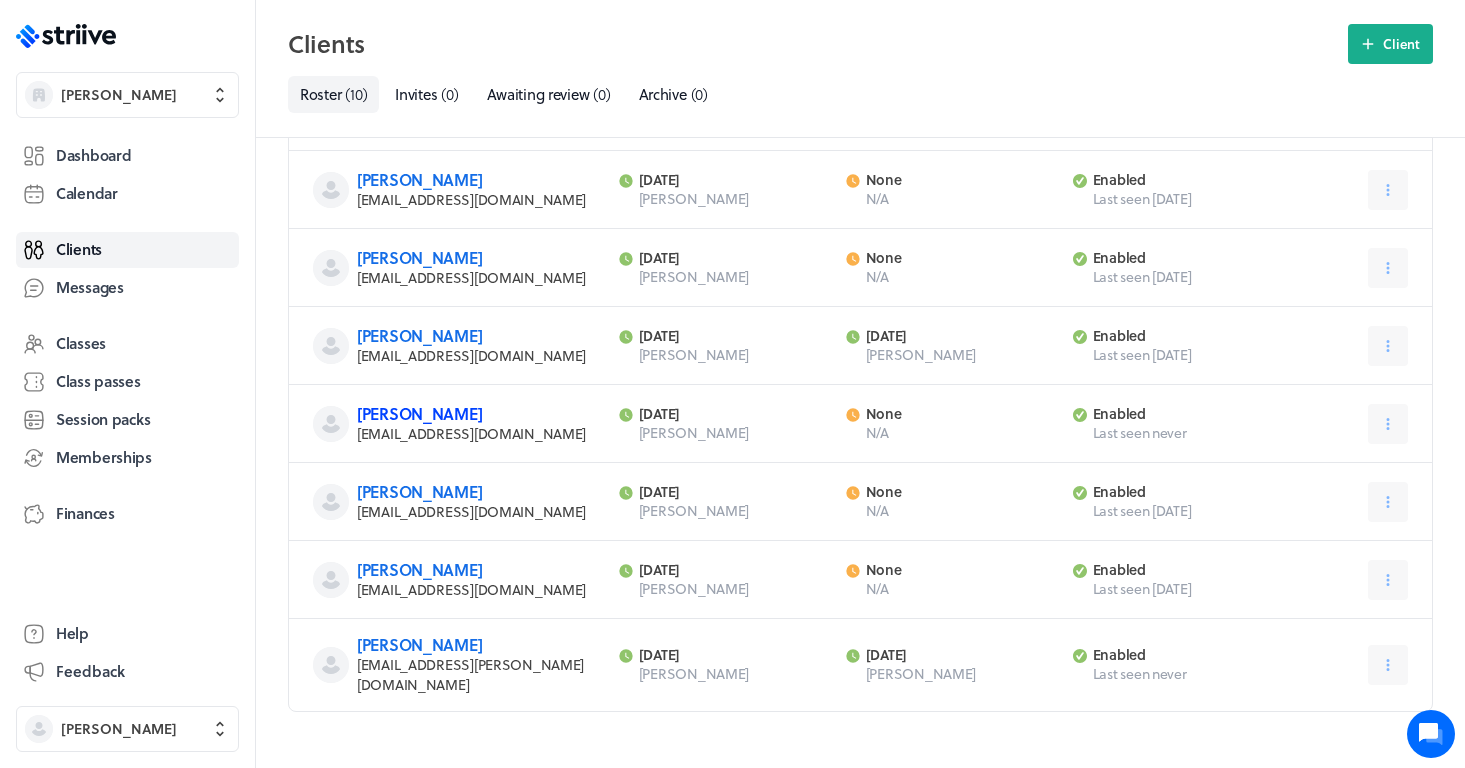 click on "[PERSON_NAME]" at bounding box center [419, 413] 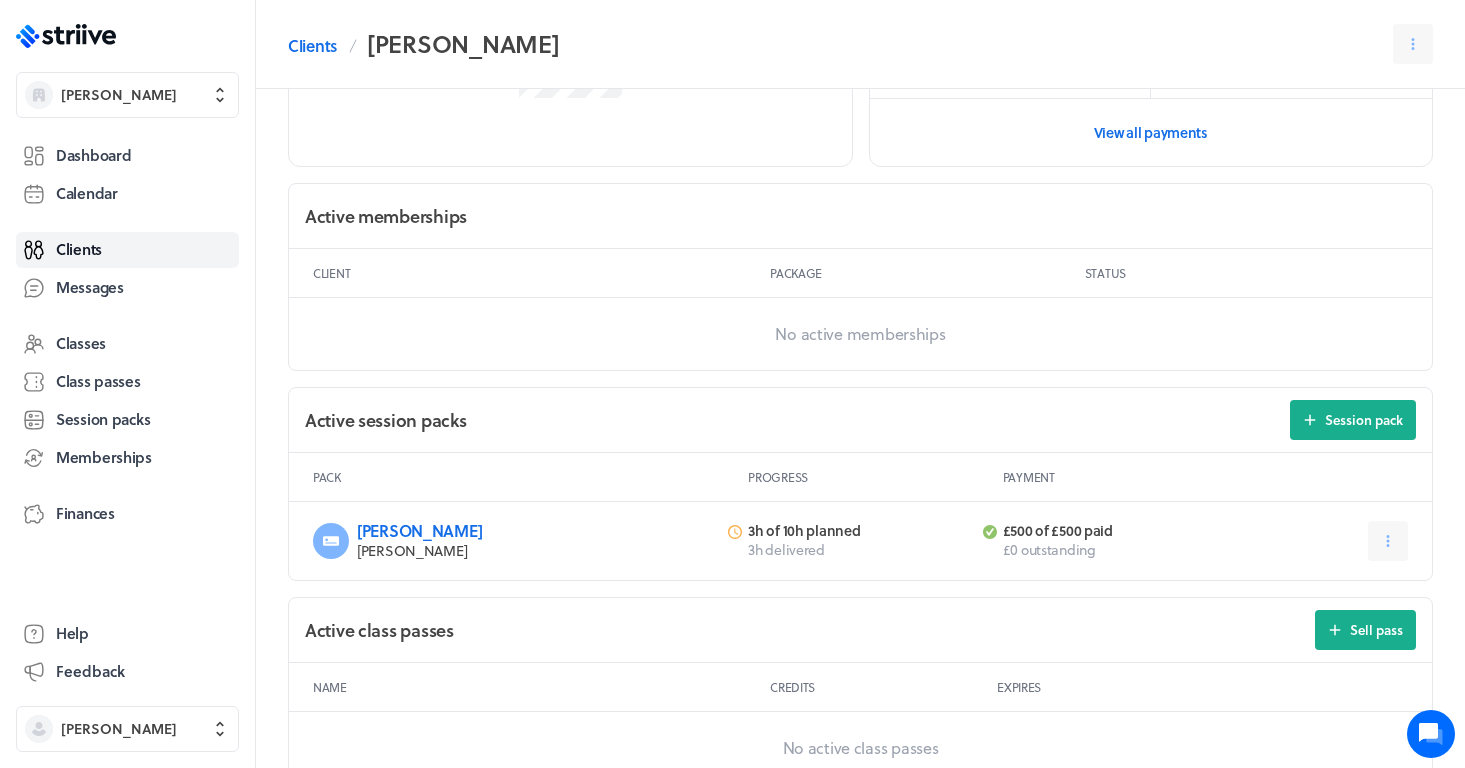 scroll, scrollTop: 468, scrollLeft: 0, axis: vertical 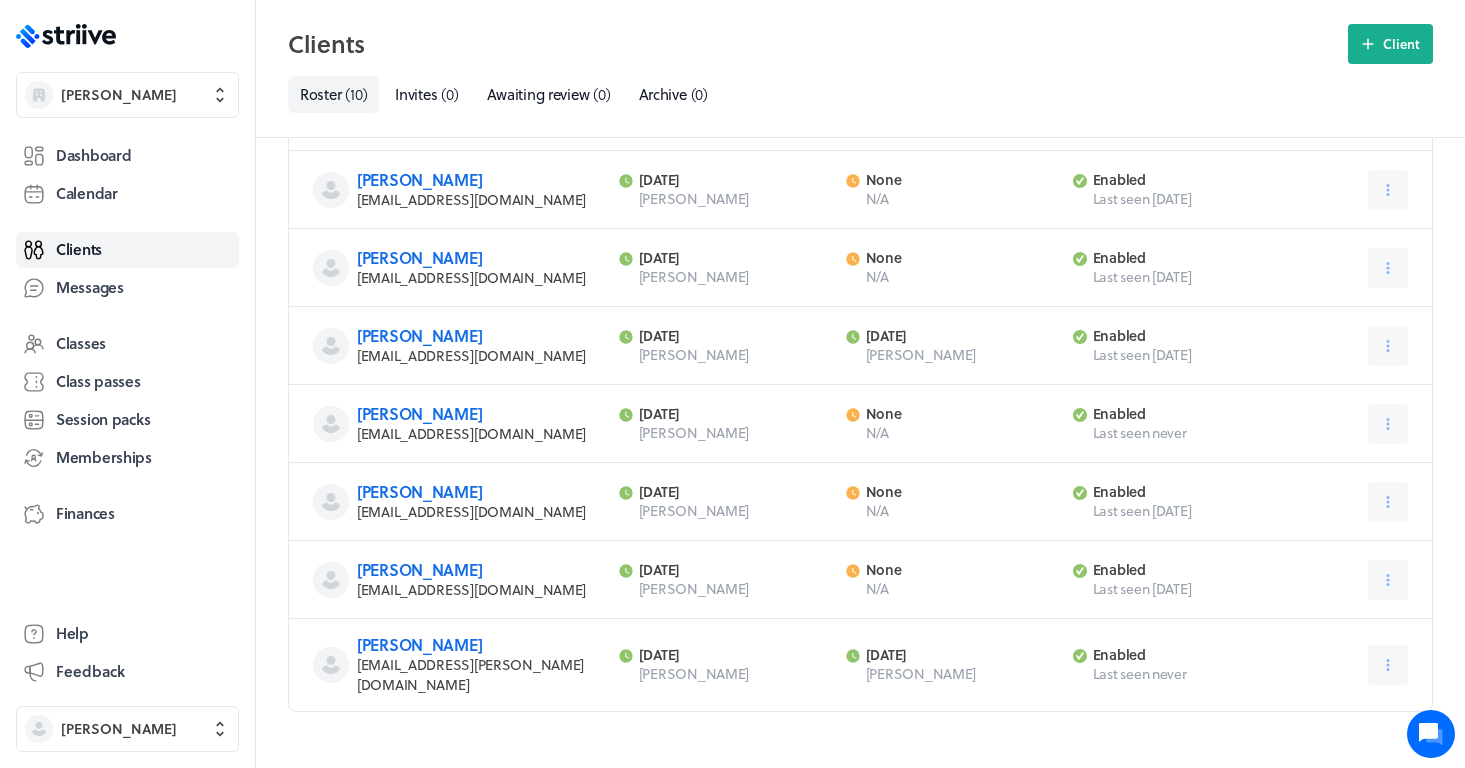 click on "[EMAIL_ADDRESS][PERSON_NAME][DOMAIN_NAME]" at bounding box center (470, 674) 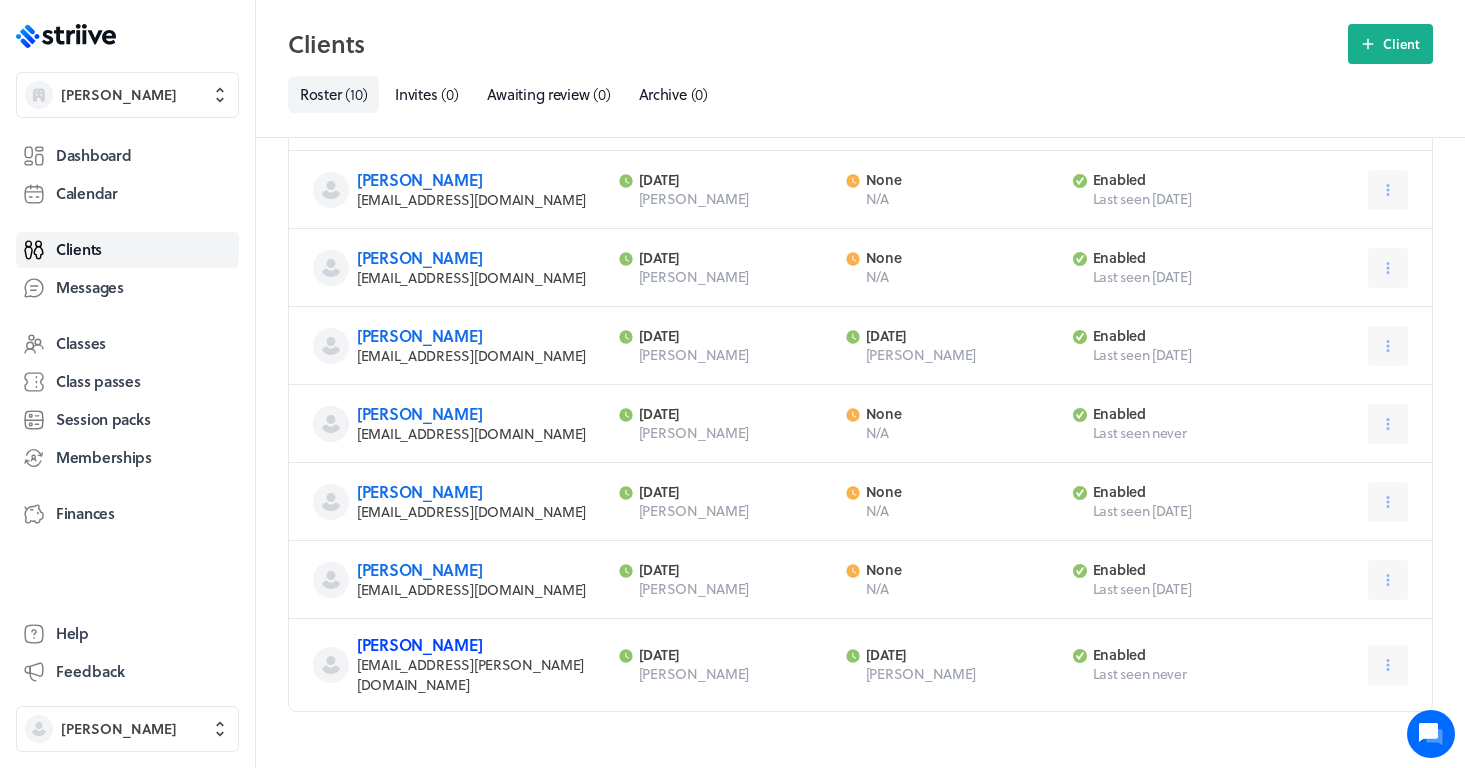 click on "[PERSON_NAME]" at bounding box center [419, 644] 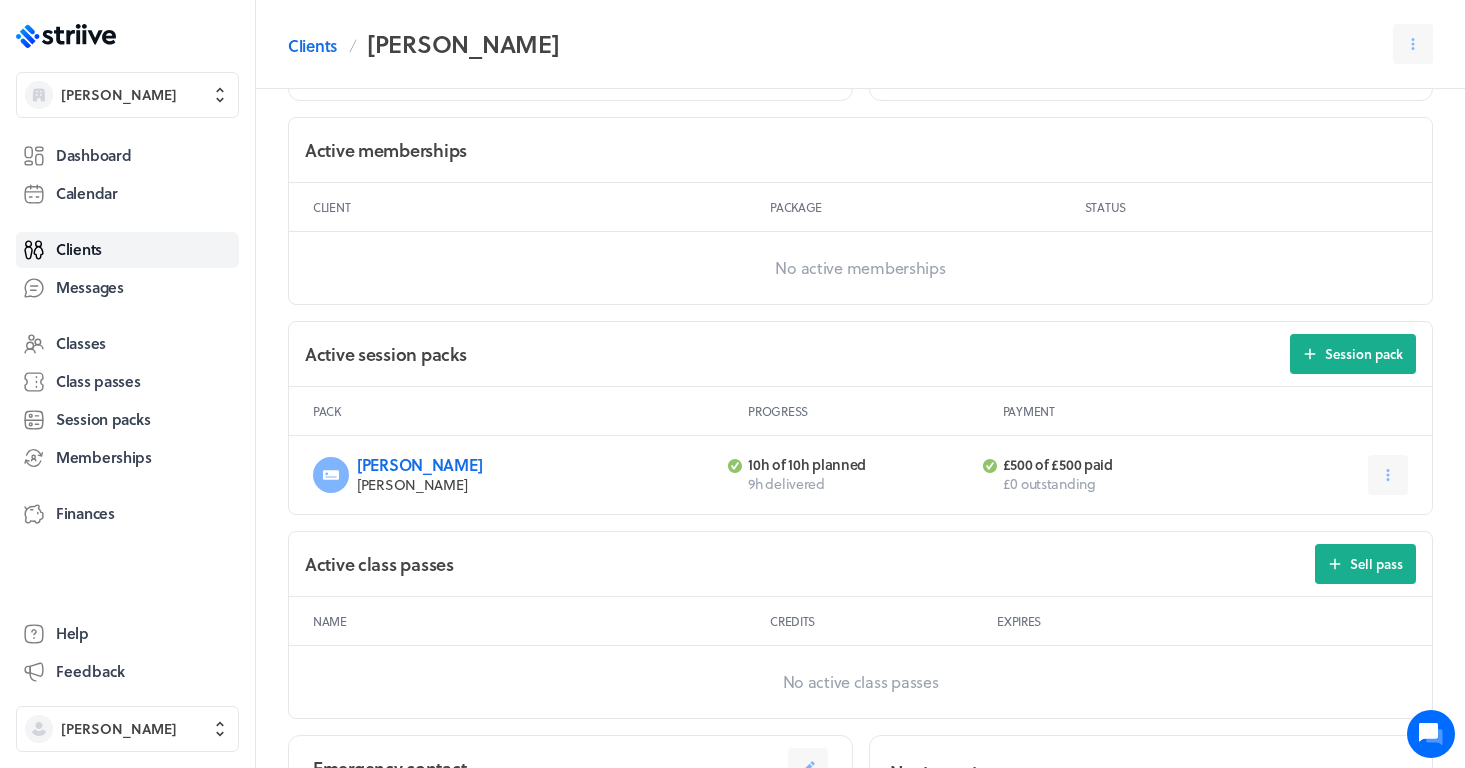 scroll, scrollTop: 546, scrollLeft: 0, axis: vertical 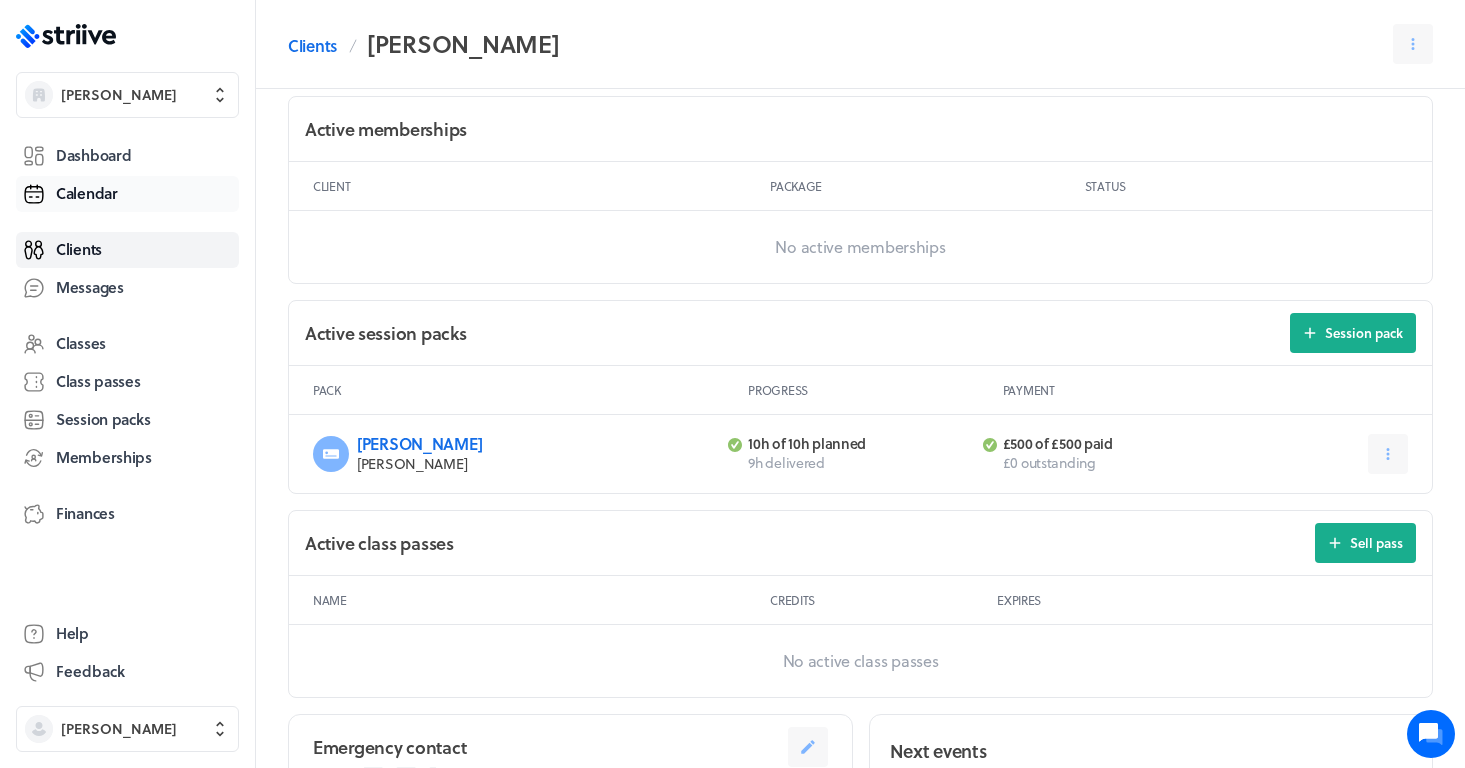 click on "Calendar" at bounding box center (87, 193) 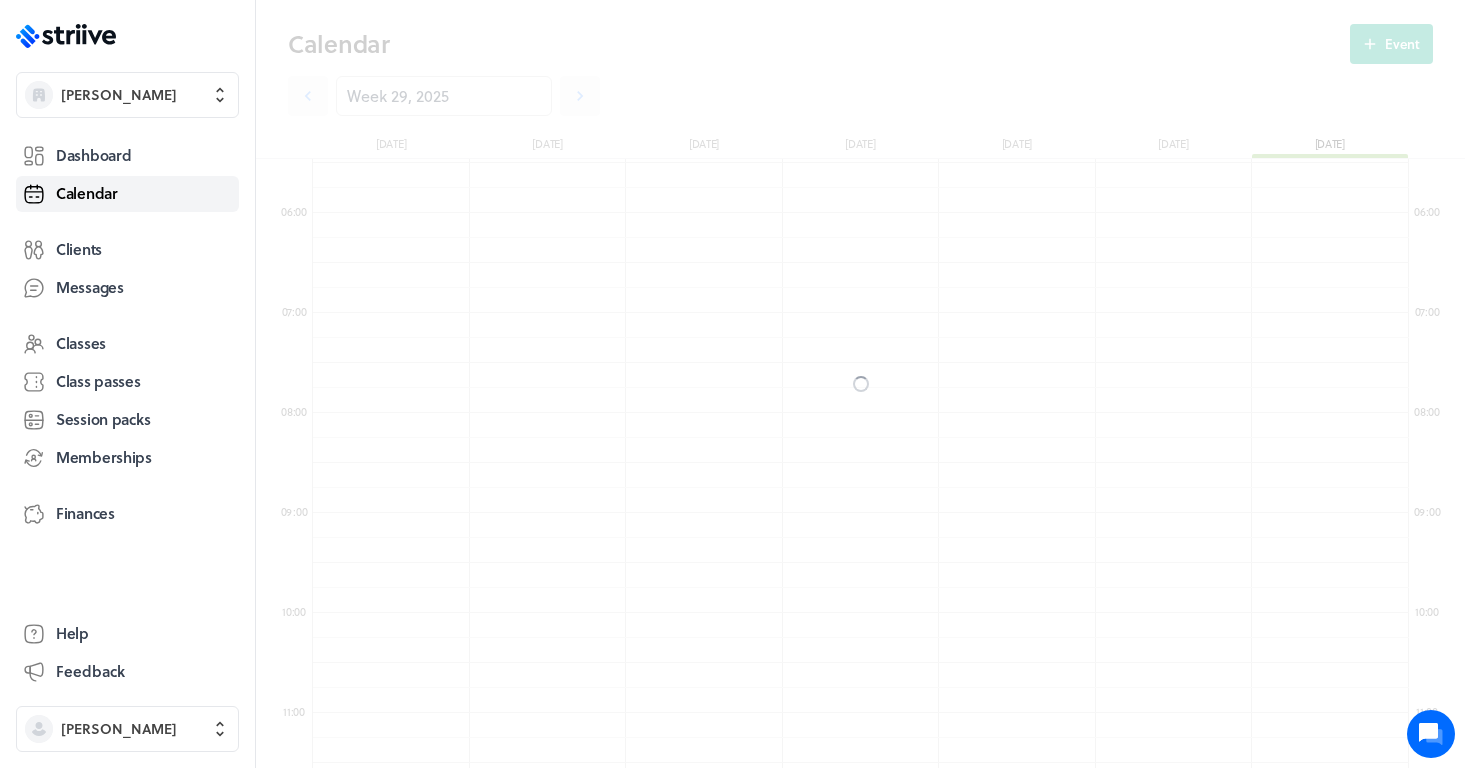 scroll, scrollTop: 10, scrollLeft: 11, axis: both 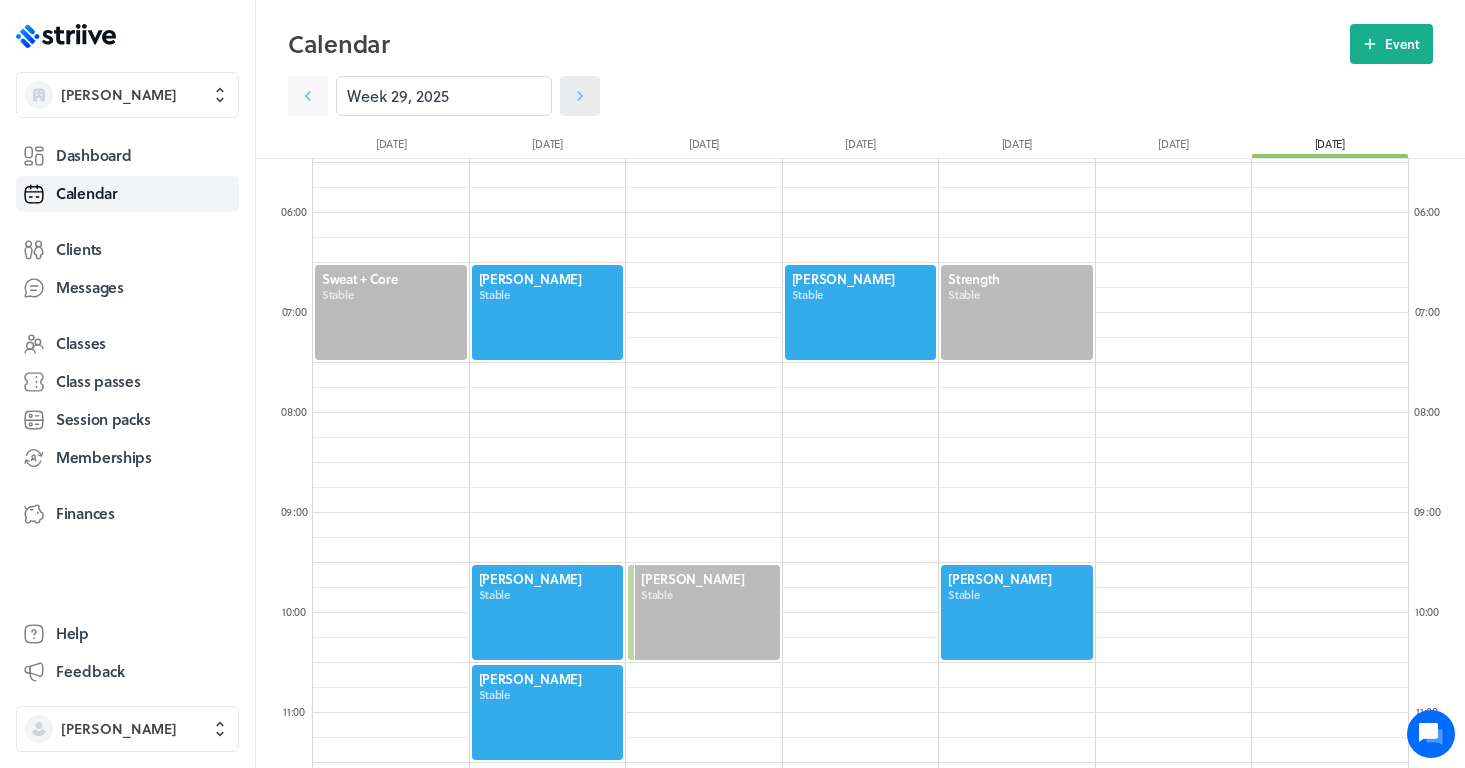 click 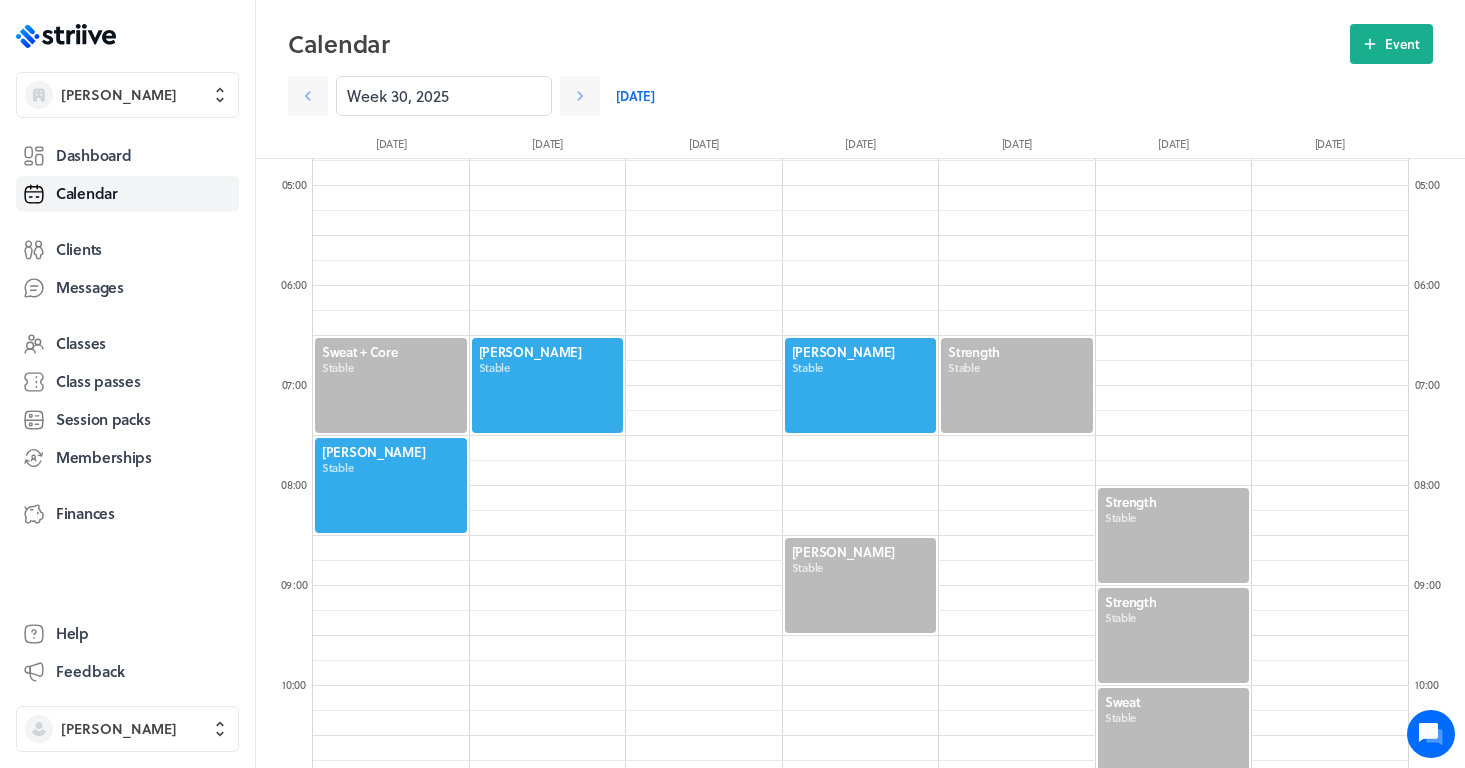 scroll, scrollTop: 444, scrollLeft: 0, axis: vertical 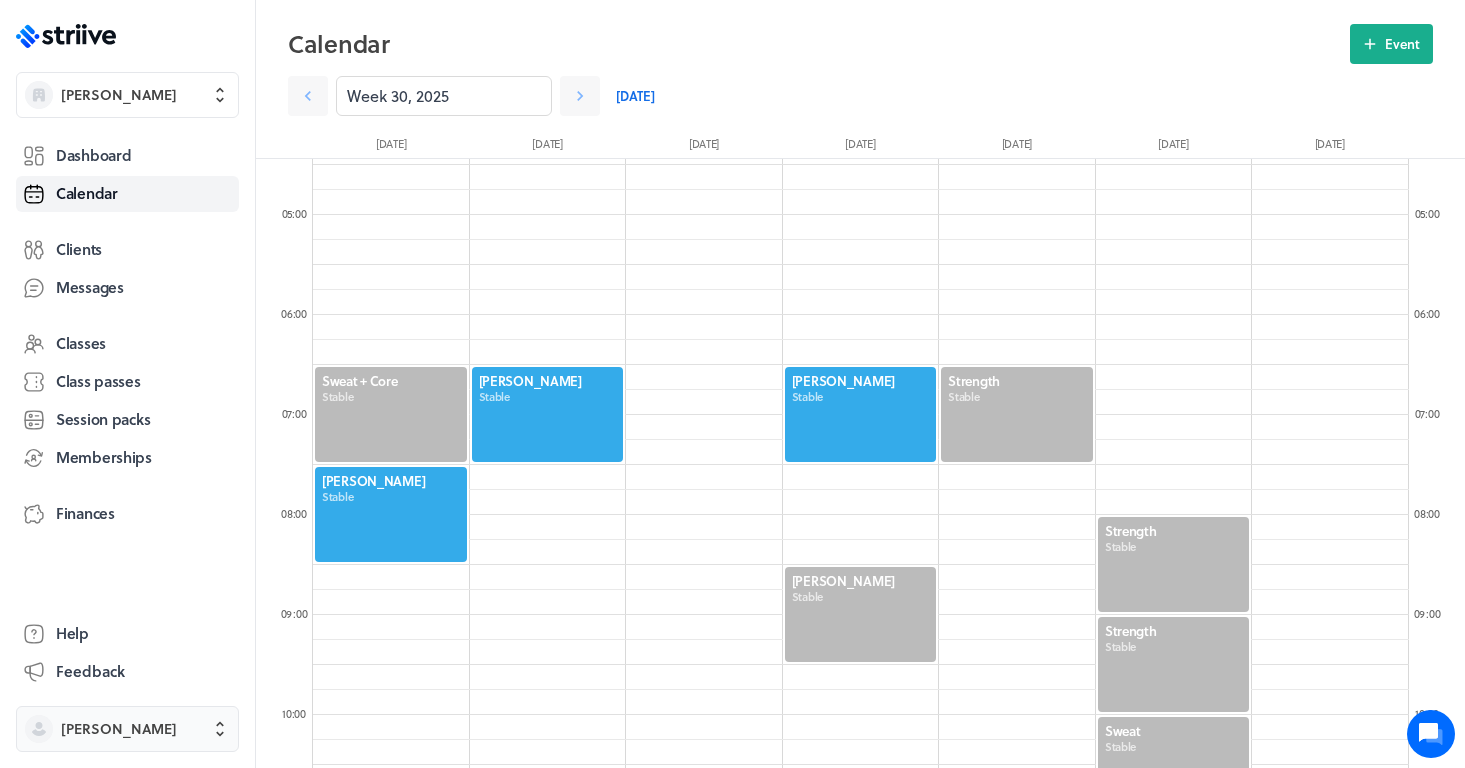 click on "[PERSON_NAME]" at bounding box center (119, 729) 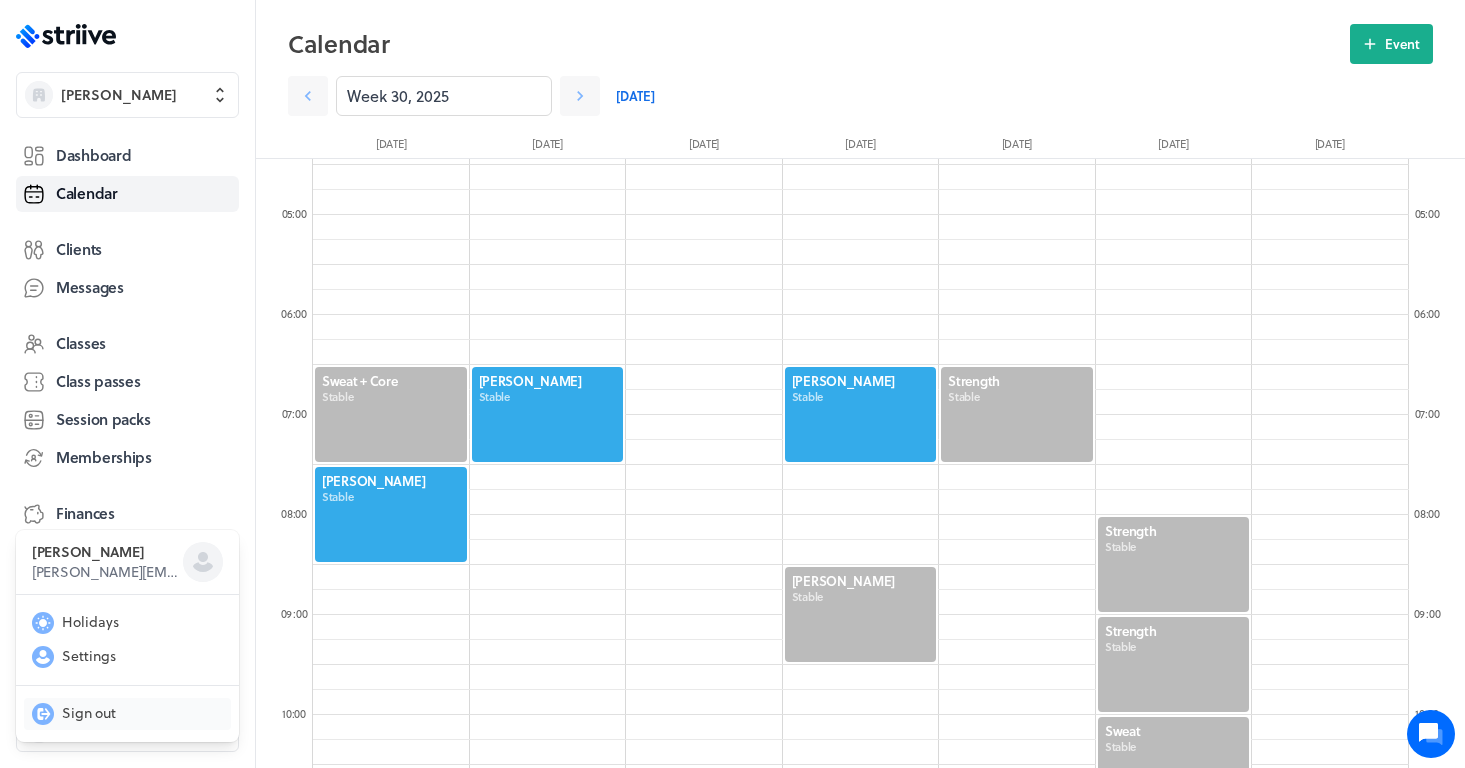 click on "Sign out" at bounding box center [89, 713] 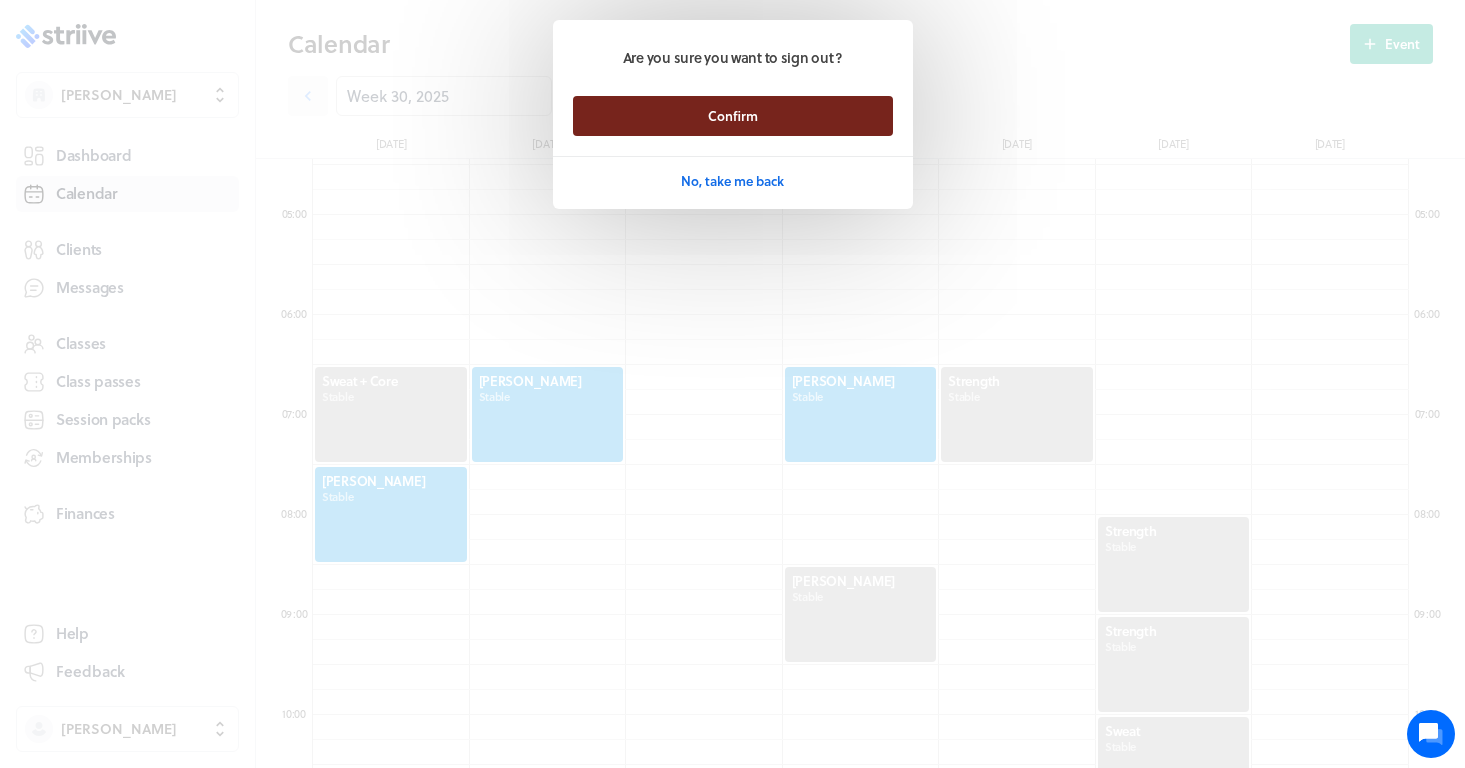 click on "Confirm" at bounding box center (733, 116) 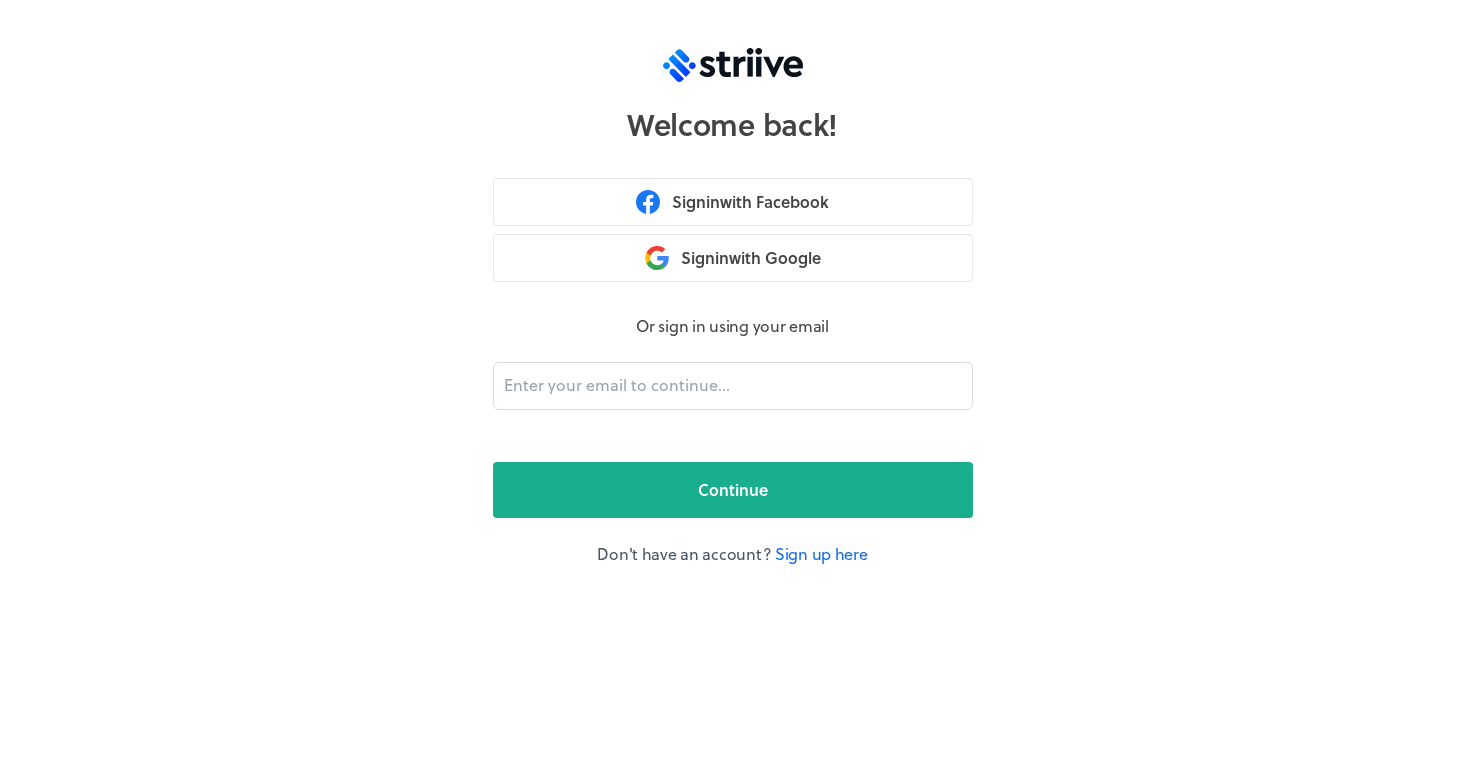 scroll, scrollTop: 0, scrollLeft: 0, axis: both 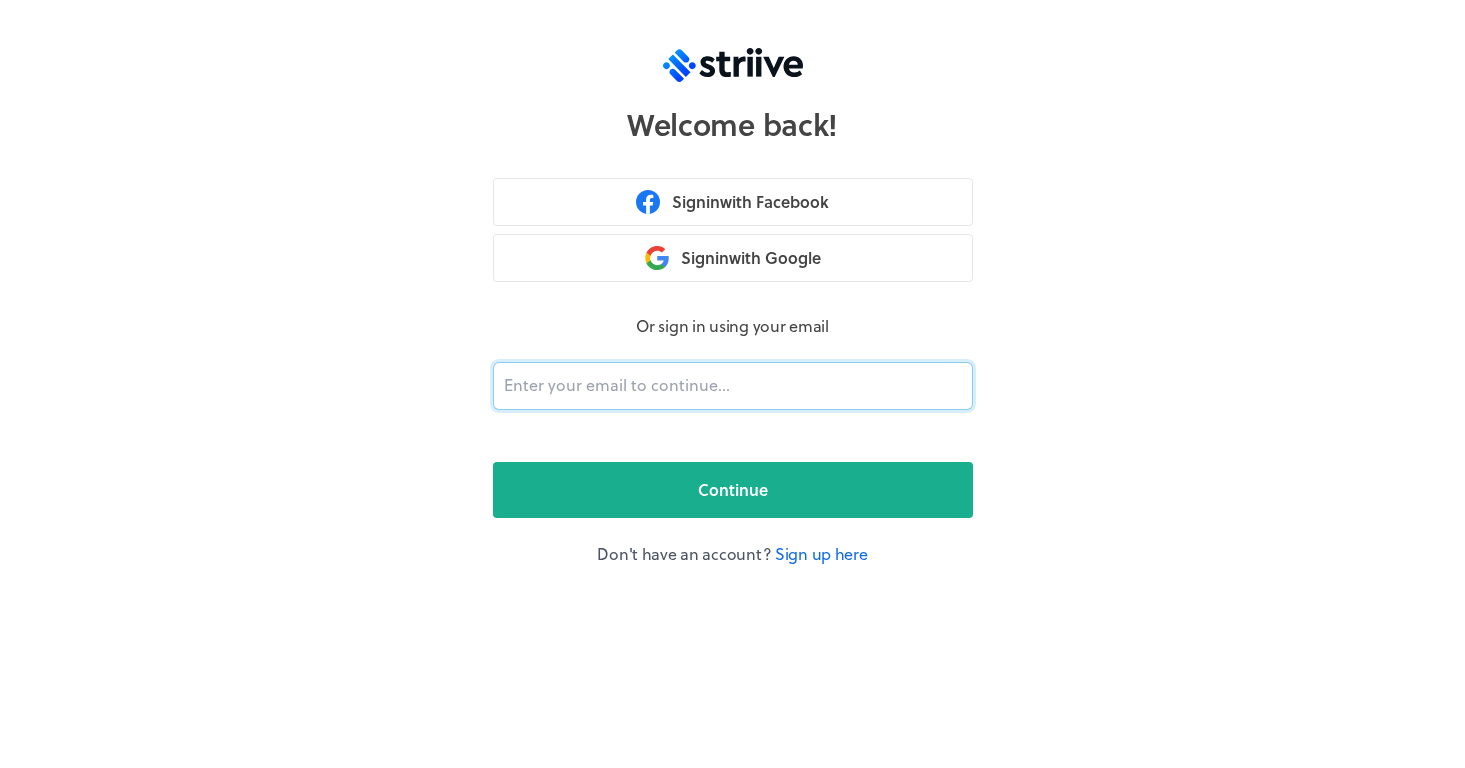 click at bounding box center [733, 386] 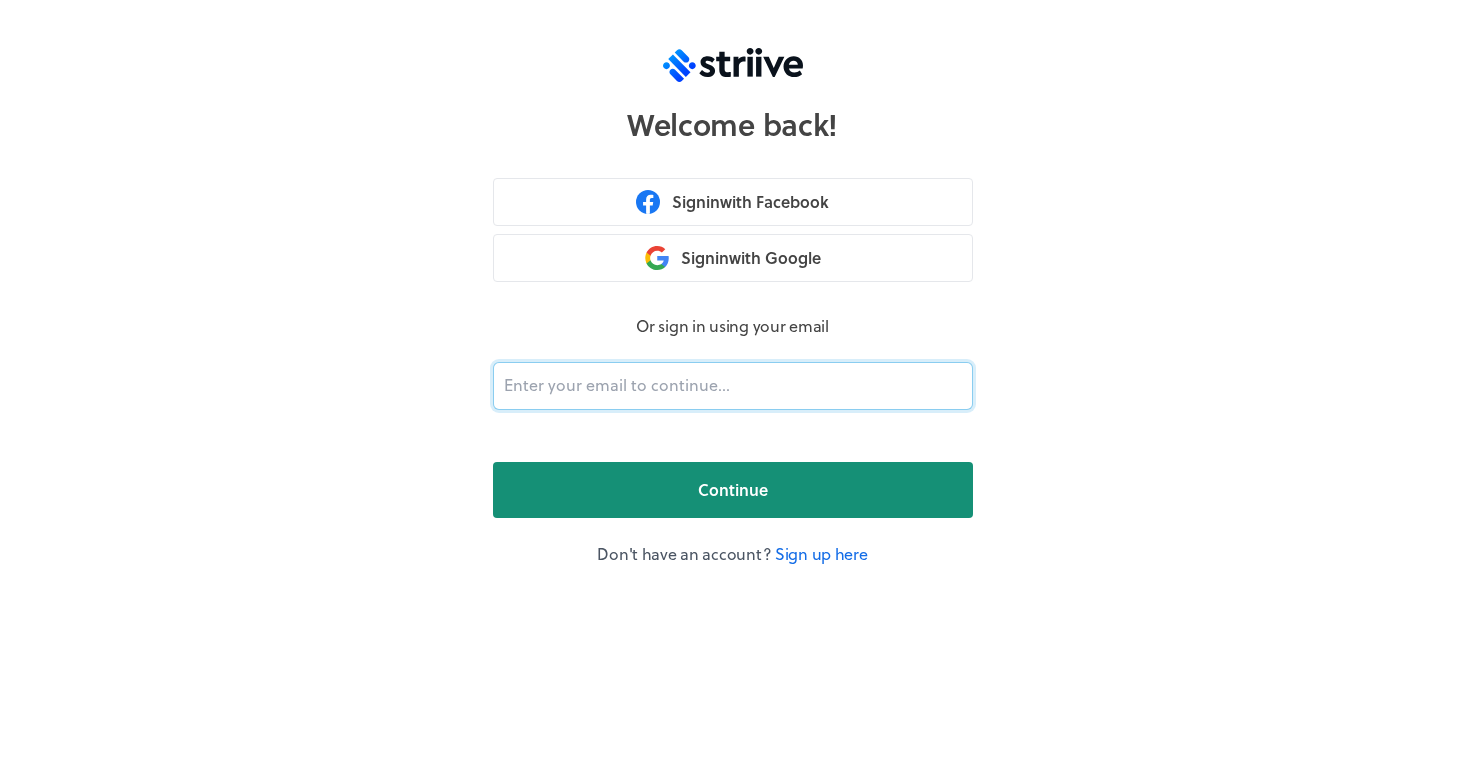 type on "hello@stable.fit" 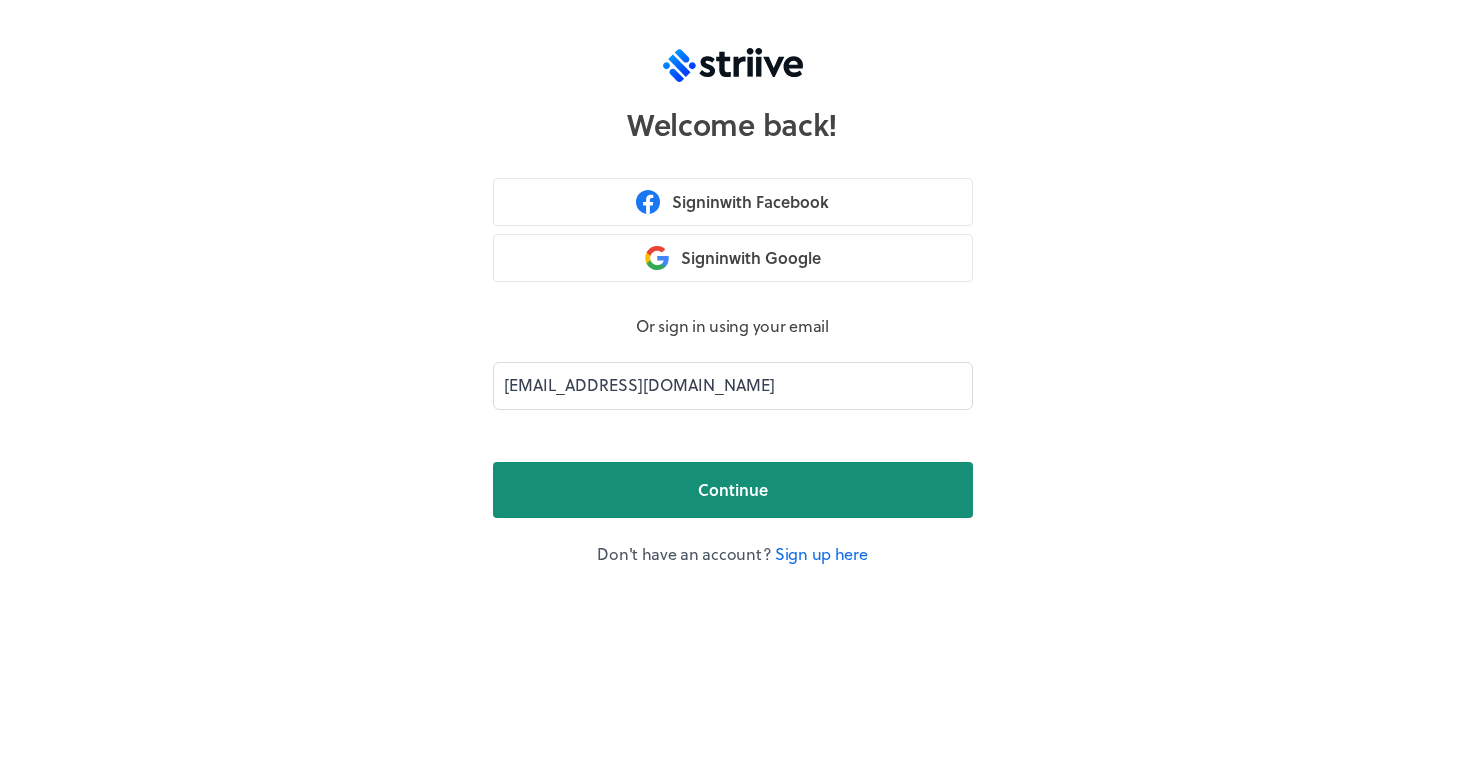 click on "Continue" at bounding box center (733, 490) 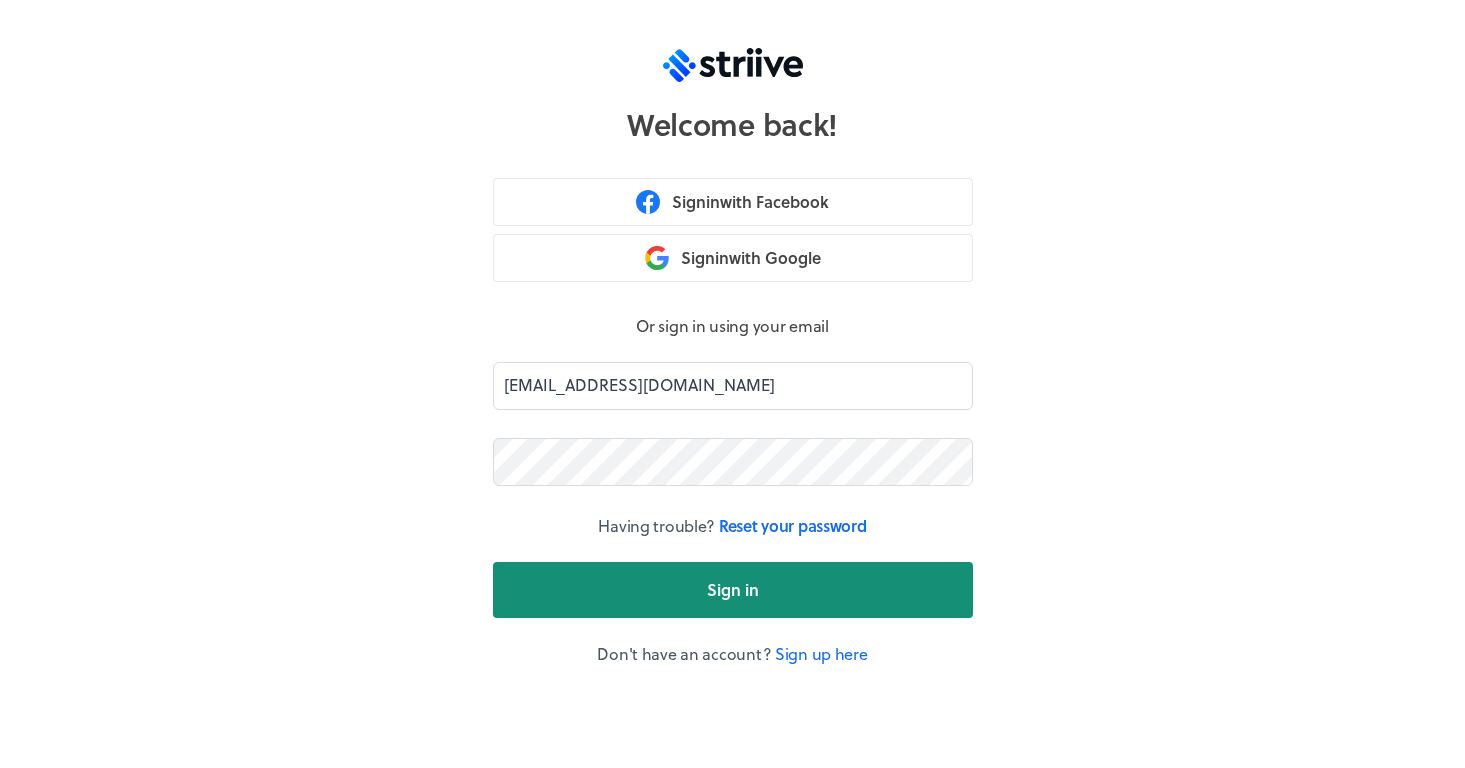 click on "Sign in" at bounding box center (733, 590) 